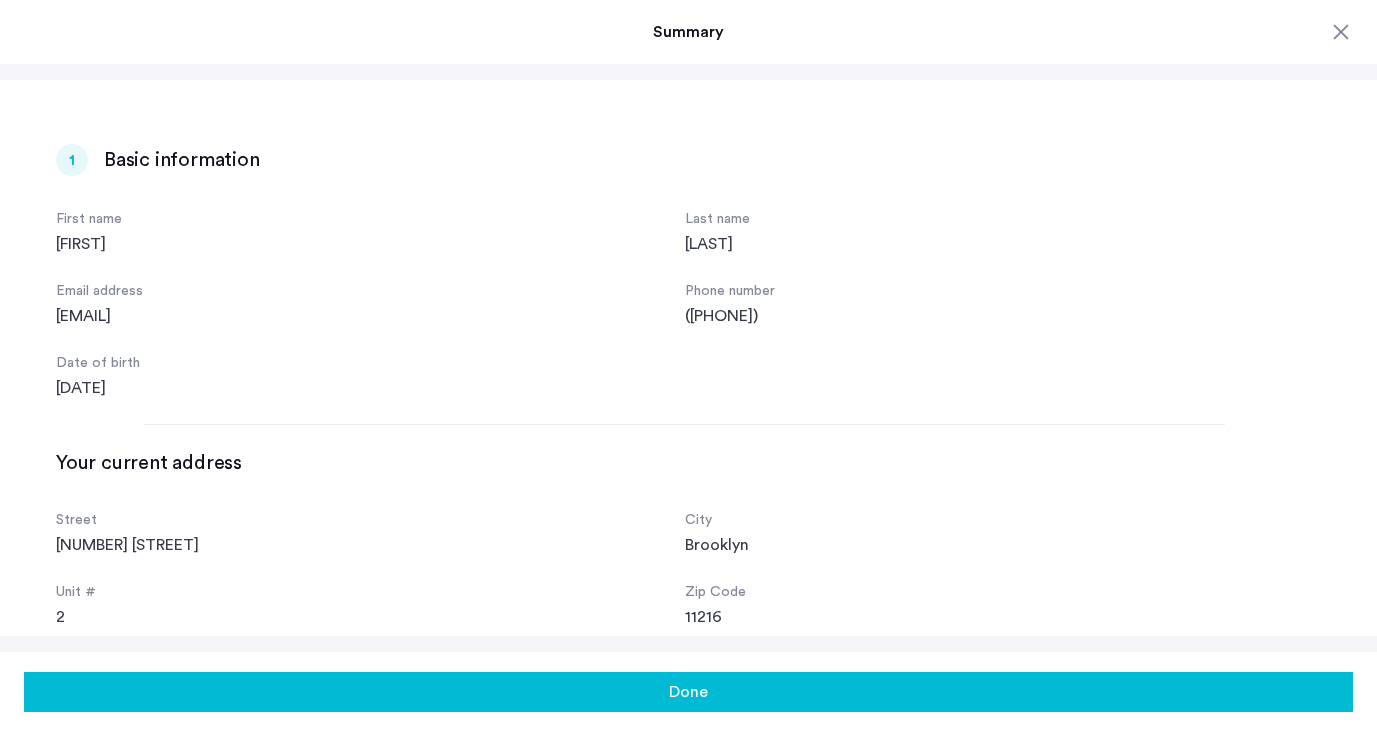 scroll, scrollTop: 0, scrollLeft: 0, axis: both 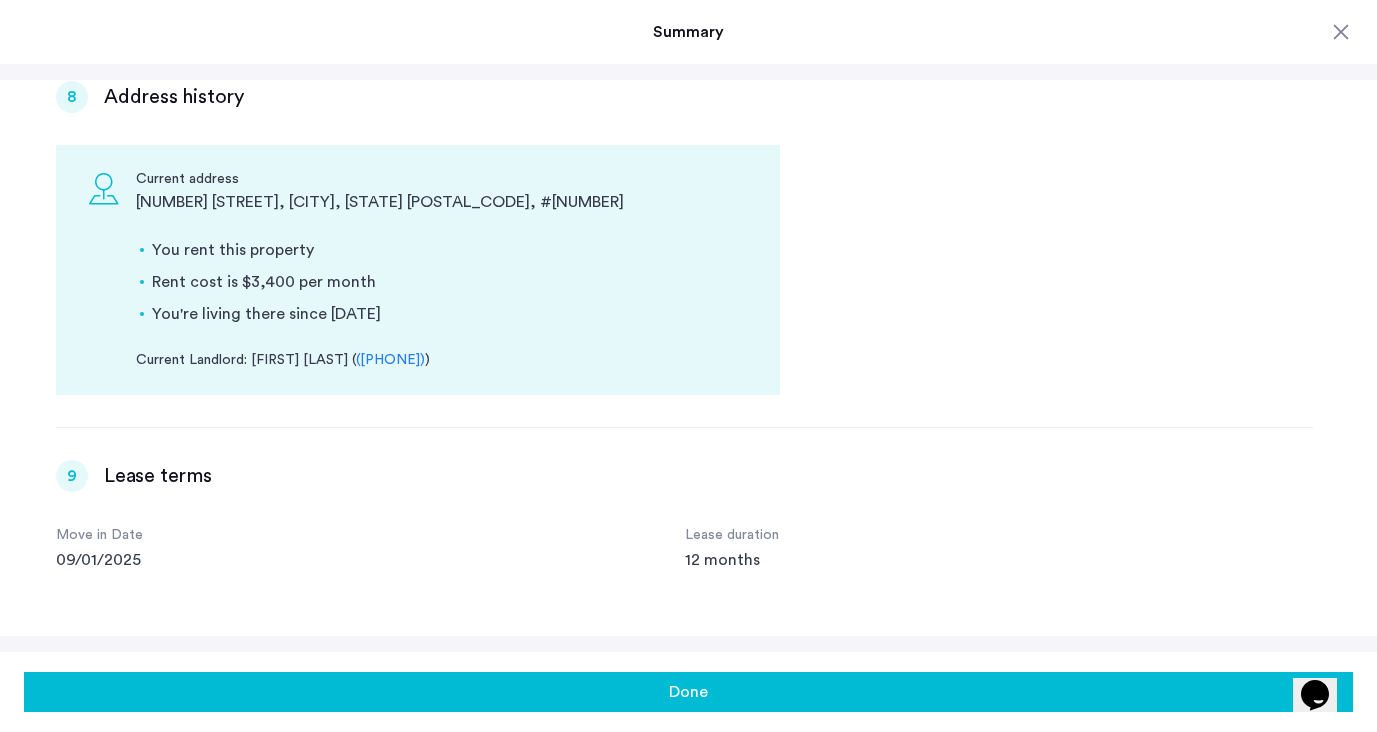click on "Done" 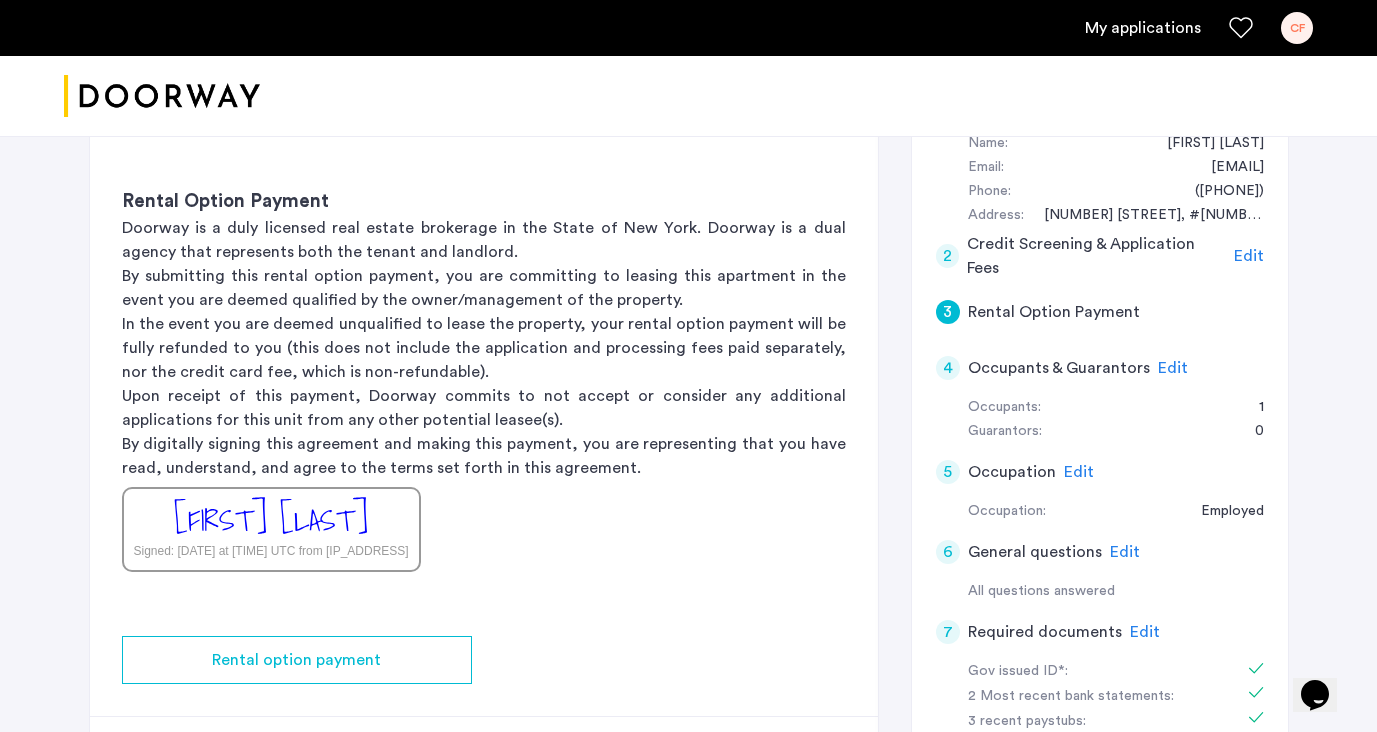 scroll, scrollTop: 389, scrollLeft: 0, axis: vertical 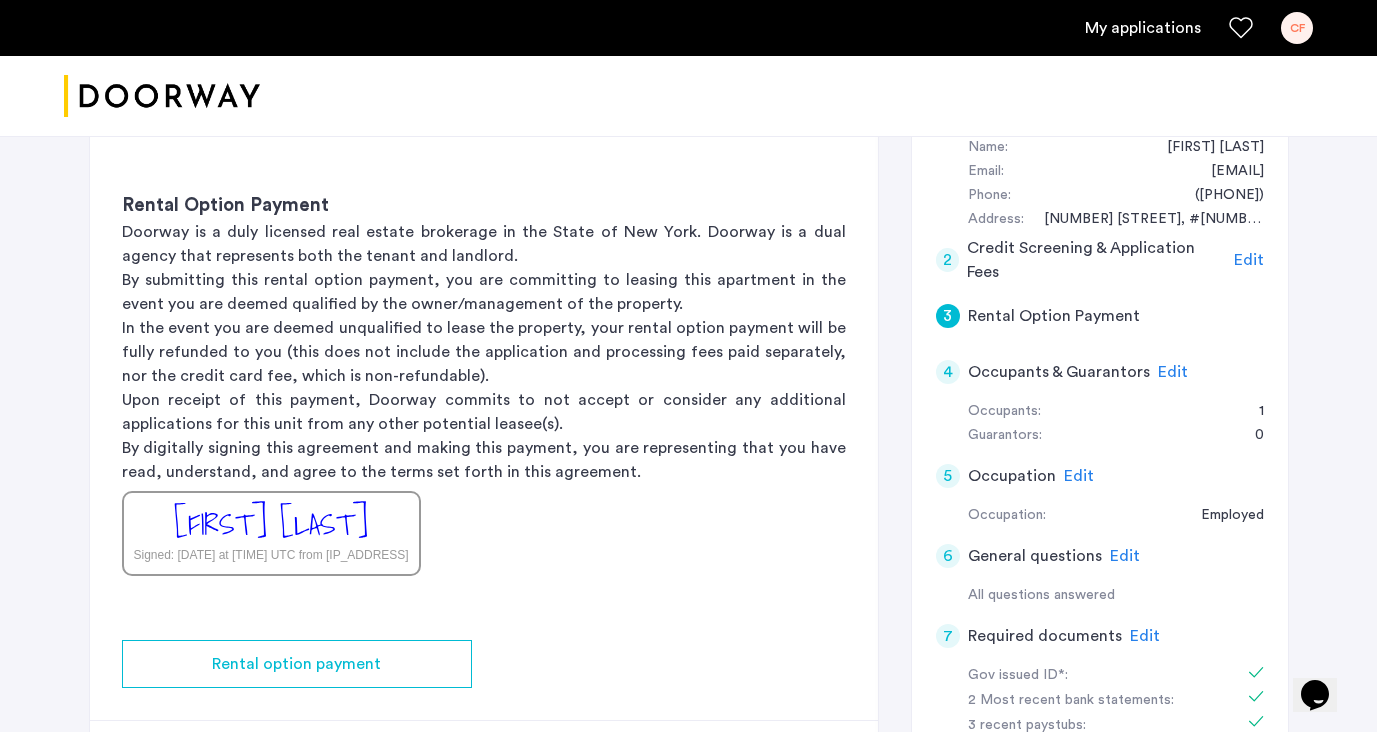 click on "Rental Option Payment" 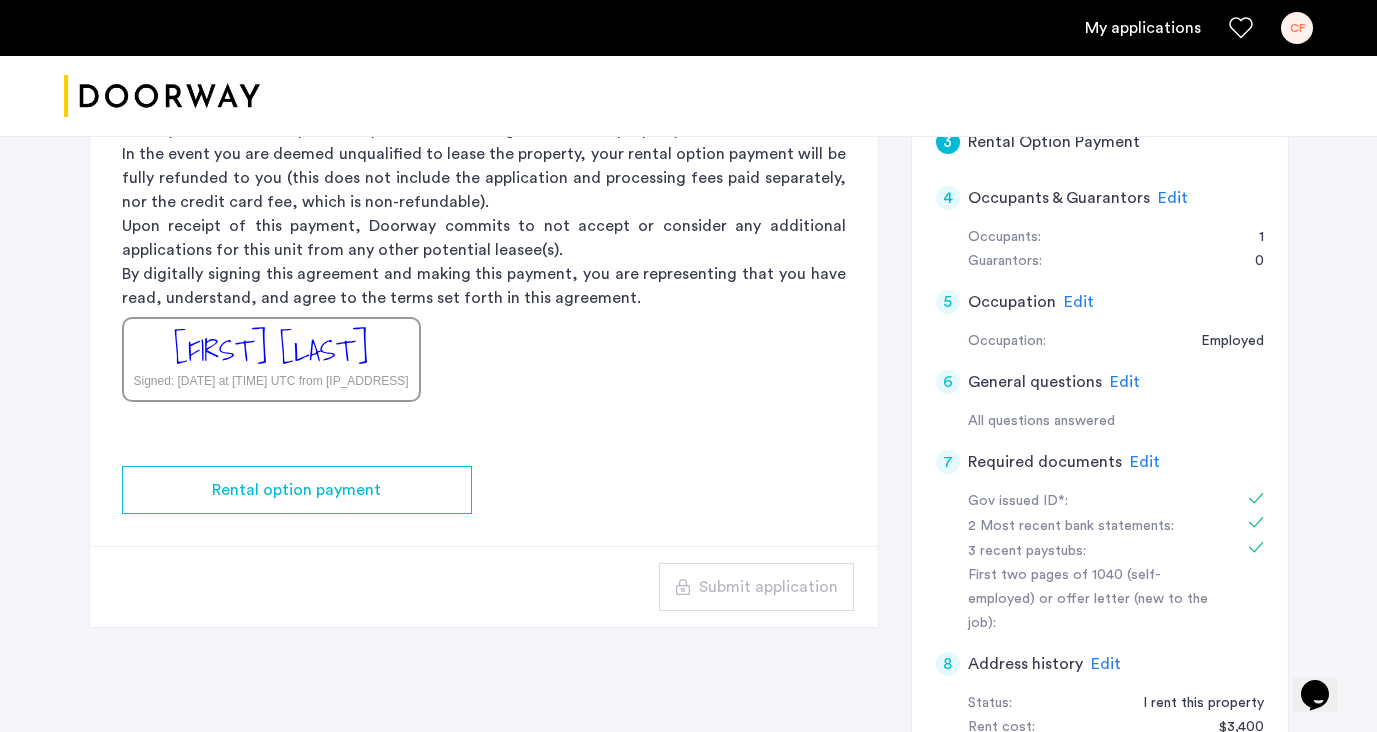 scroll, scrollTop: 568, scrollLeft: 0, axis: vertical 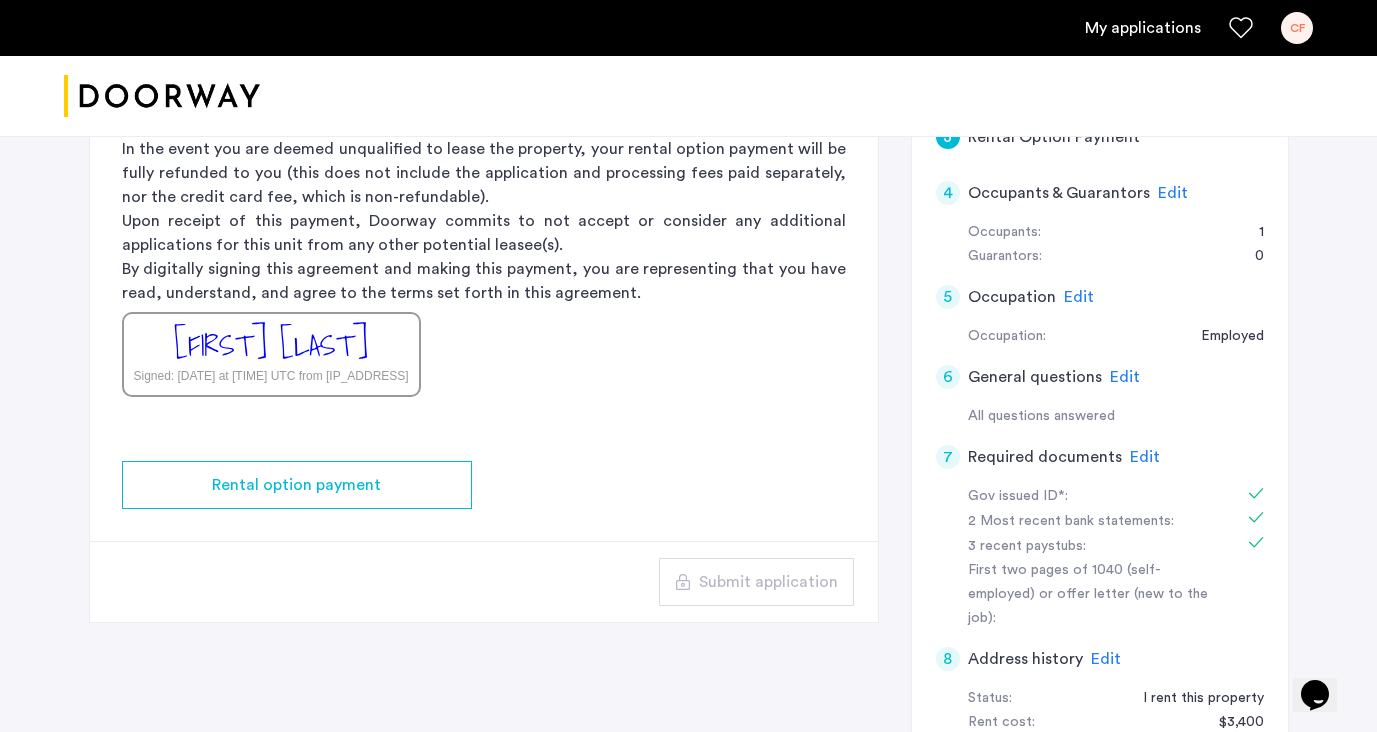 click on "Signed: [DATE] at [TIME] UTC from [IP_ADDRESS]" 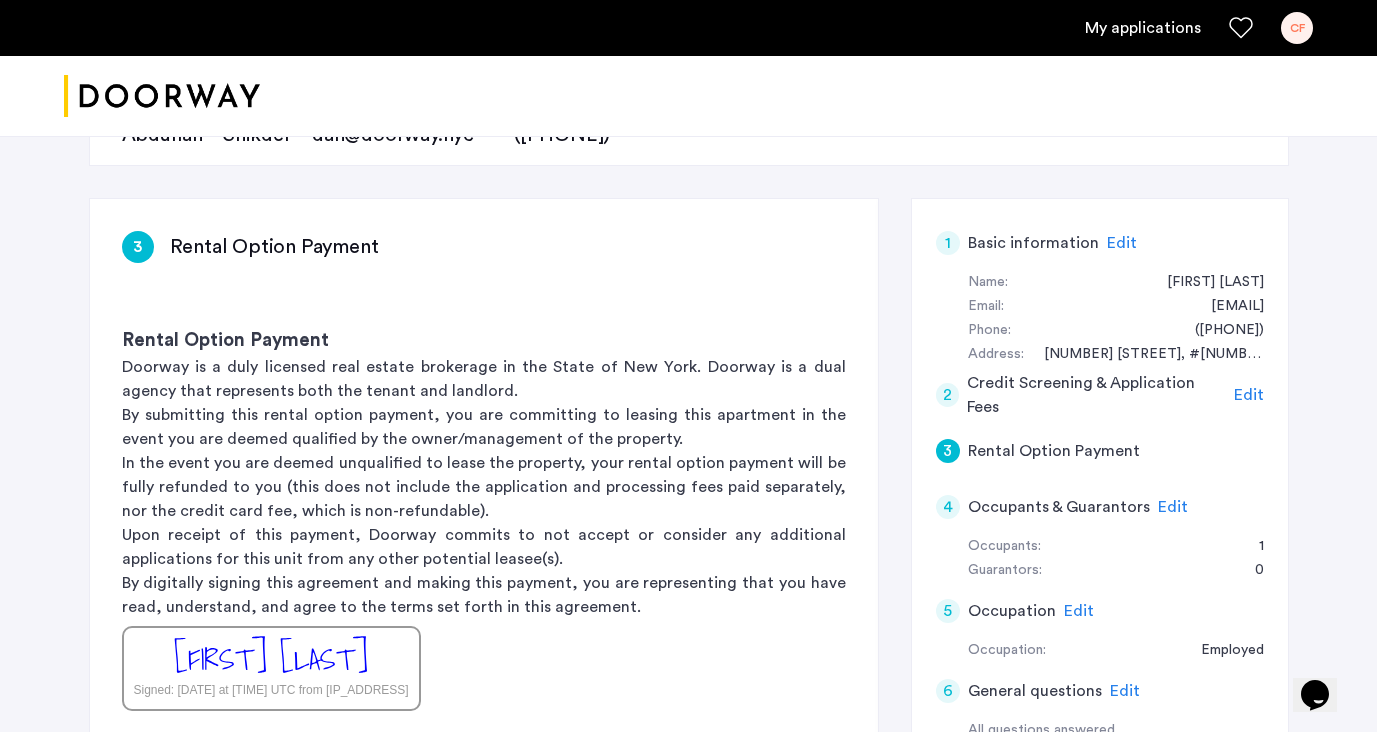 click on "Rental Option Payment" 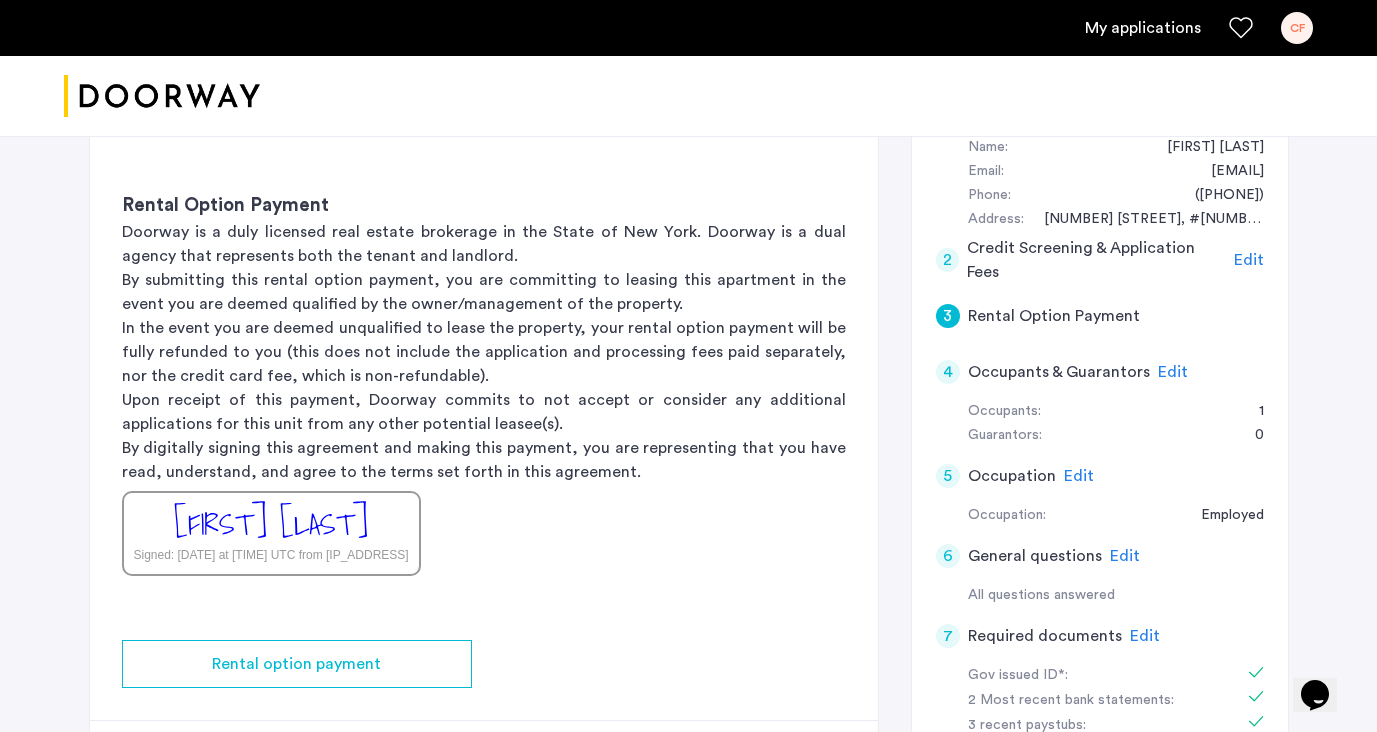 scroll, scrollTop: 388, scrollLeft: 0, axis: vertical 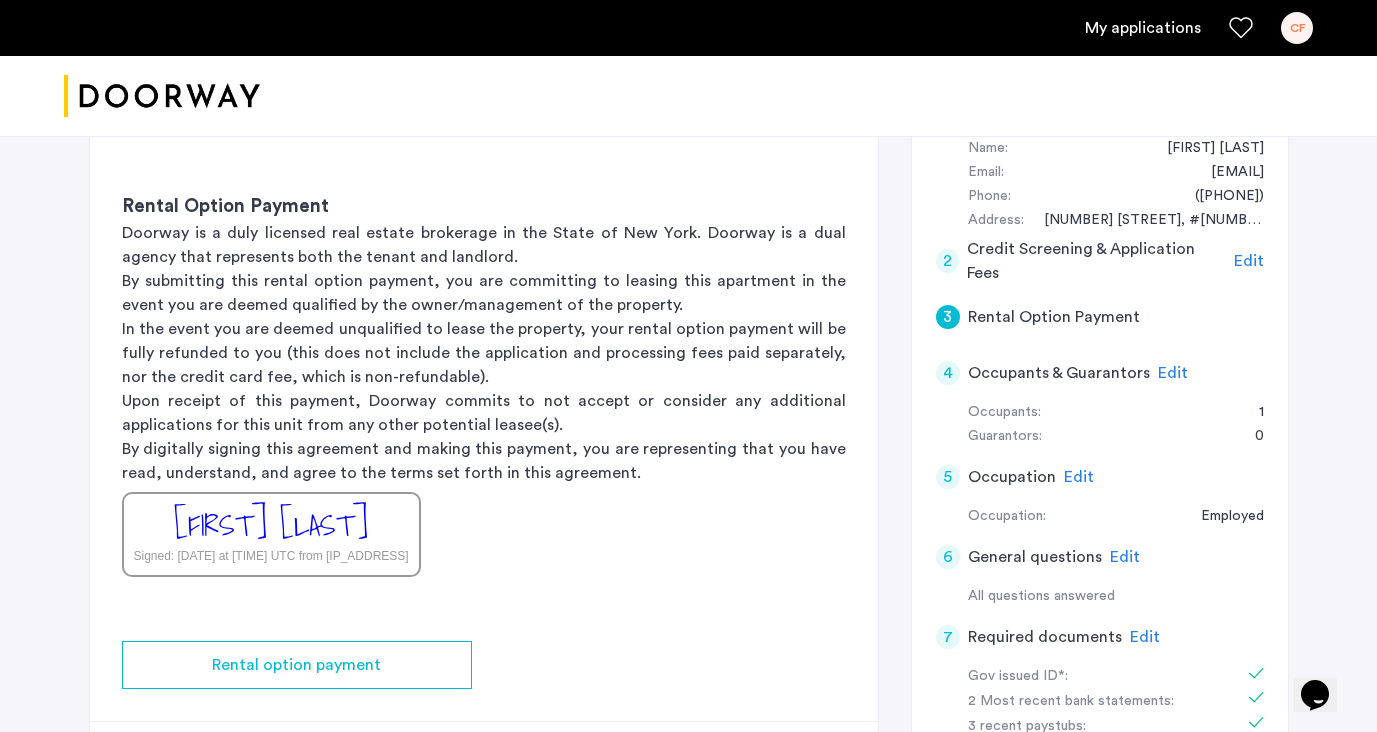 click on "In the event you are deemed unqualified to lease the property, your rental option payment will be fully refunded to you (this does not include the application and processing fees paid separately, nor the credit card fee, which is non-refundable)." 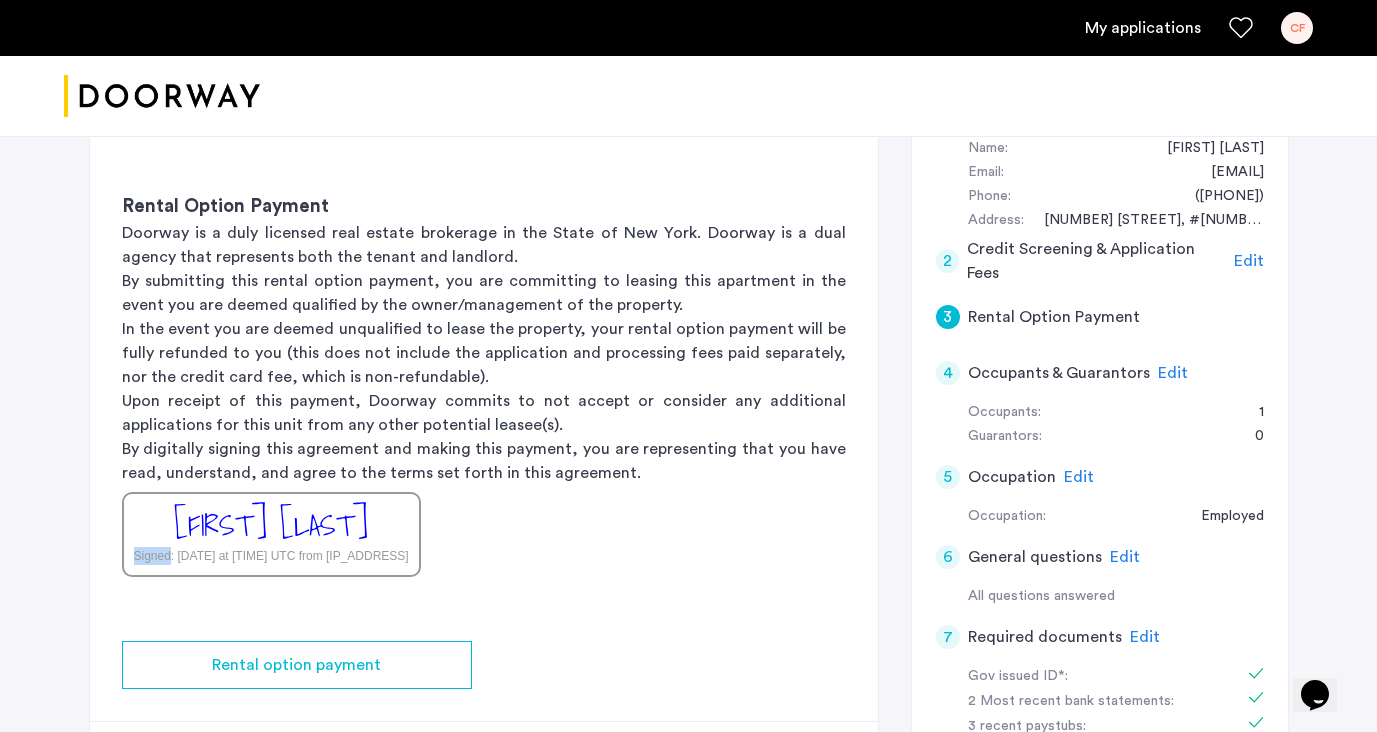 click on "Signed: [DATE] at [TIME] UTC from [IP_ADDRESS]" 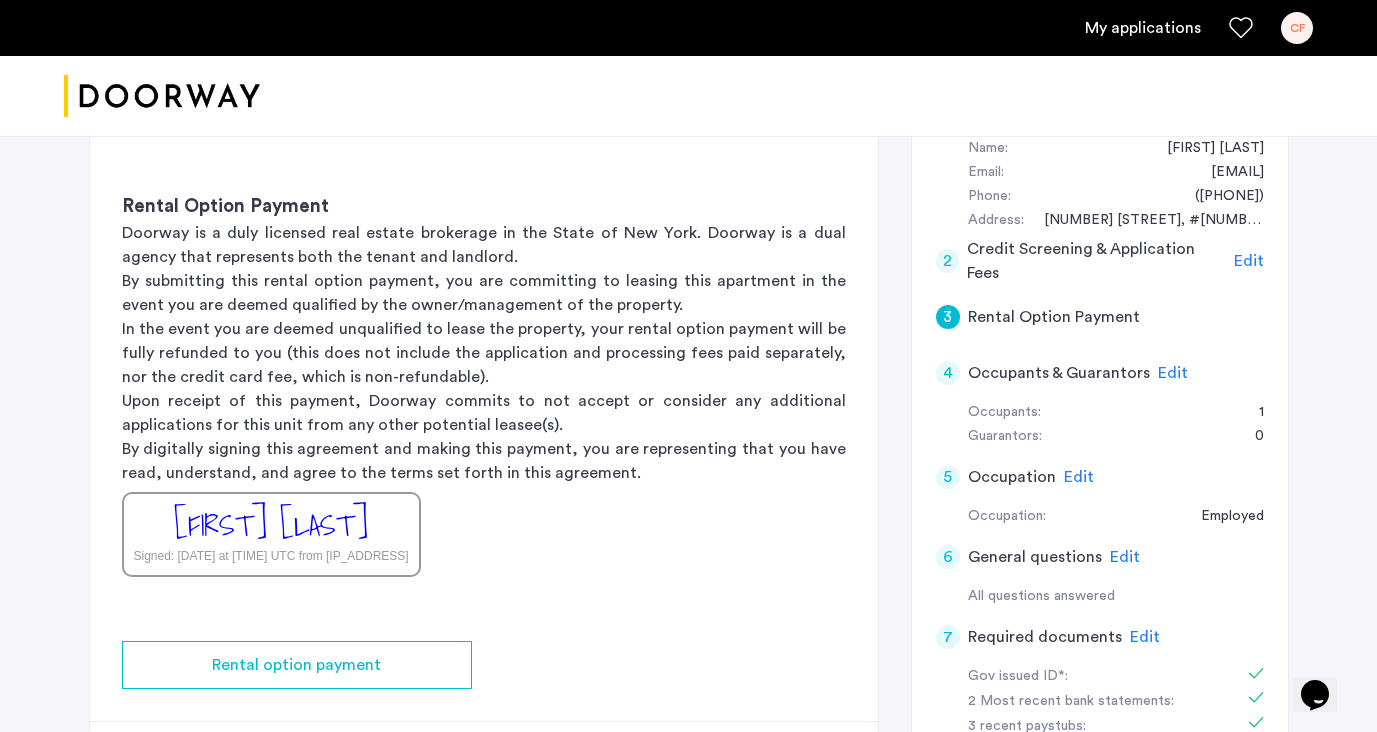 click on "Signed: [DATE] at [TIME] UTC from [IP_ADDRESS]" 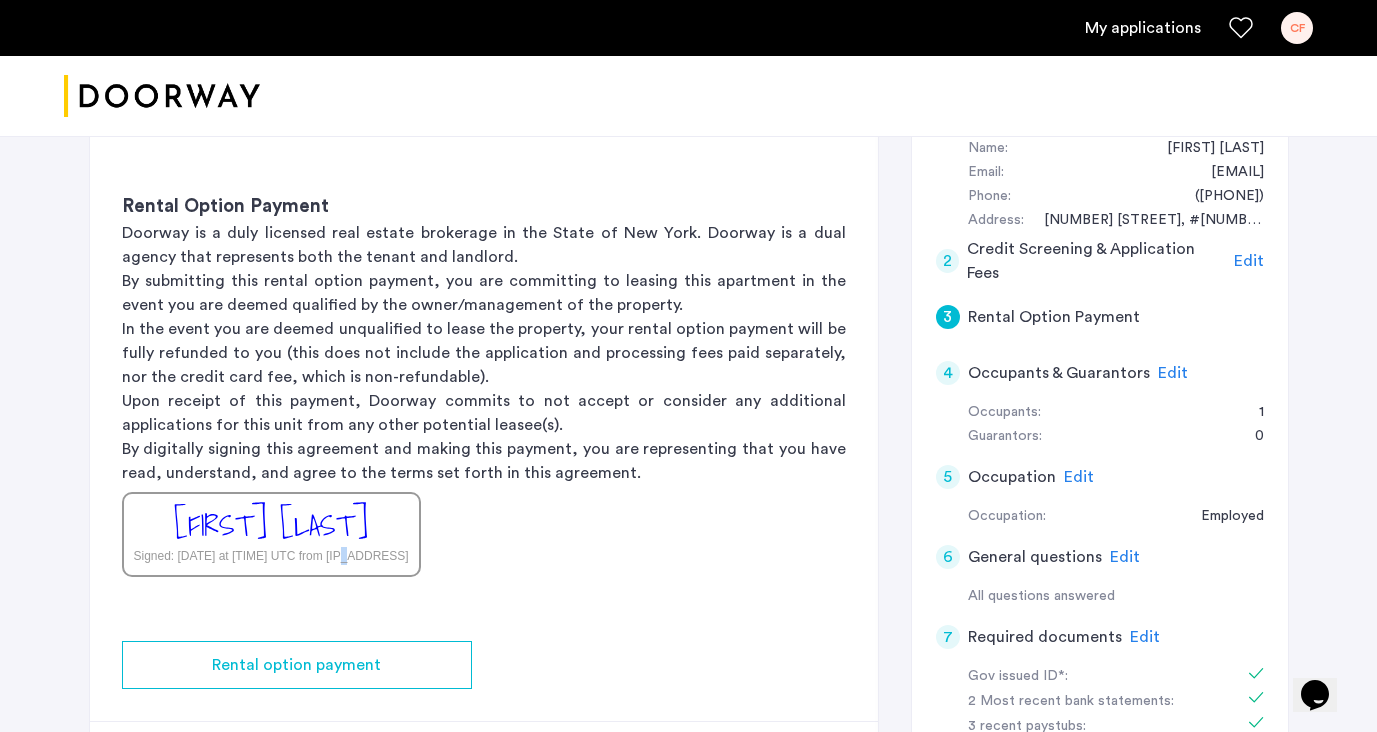 click on "Signed: [DATE] at [TIME] UTC from [IP_ADDRESS]" 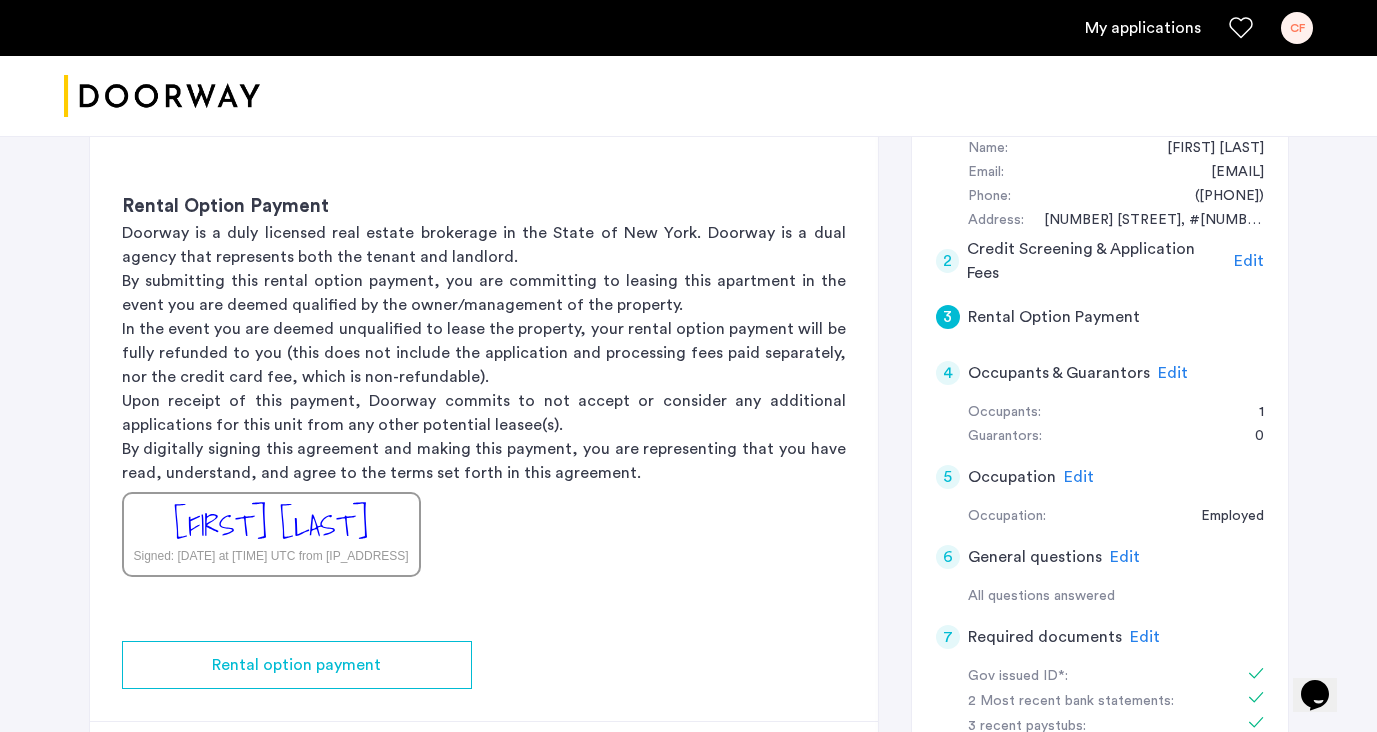 click on "Signed: [DATE] at [TIME] UTC from [IP_ADDRESS]" 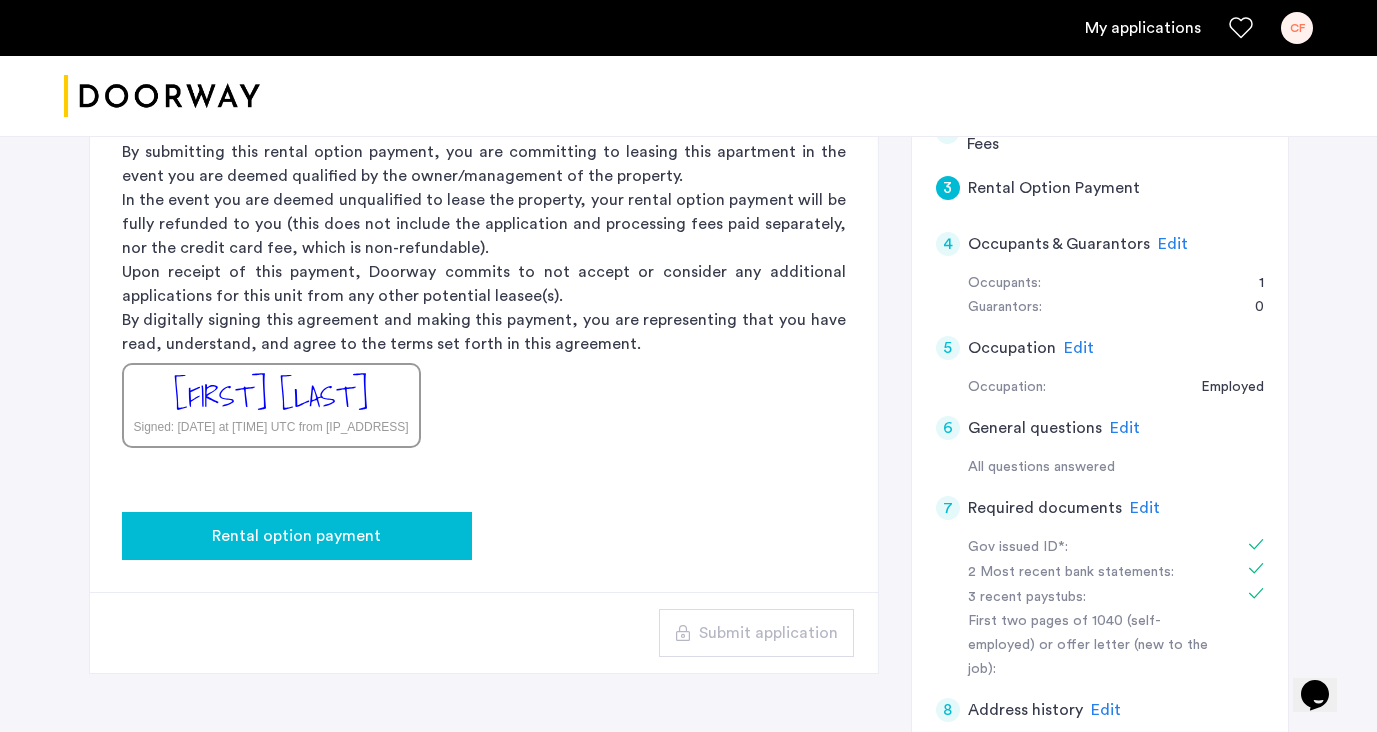 click on "Rental option payment" 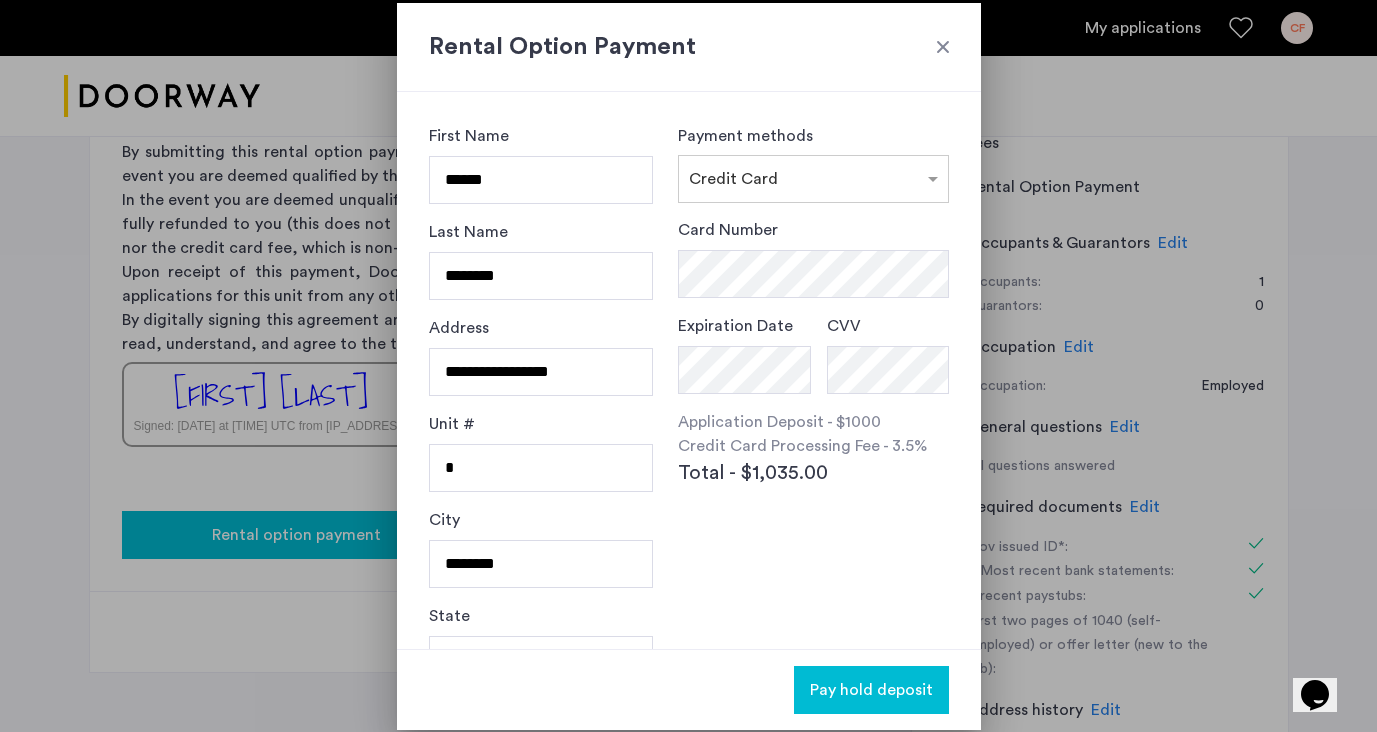 scroll, scrollTop: 0, scrollLeft: 0, axis: both 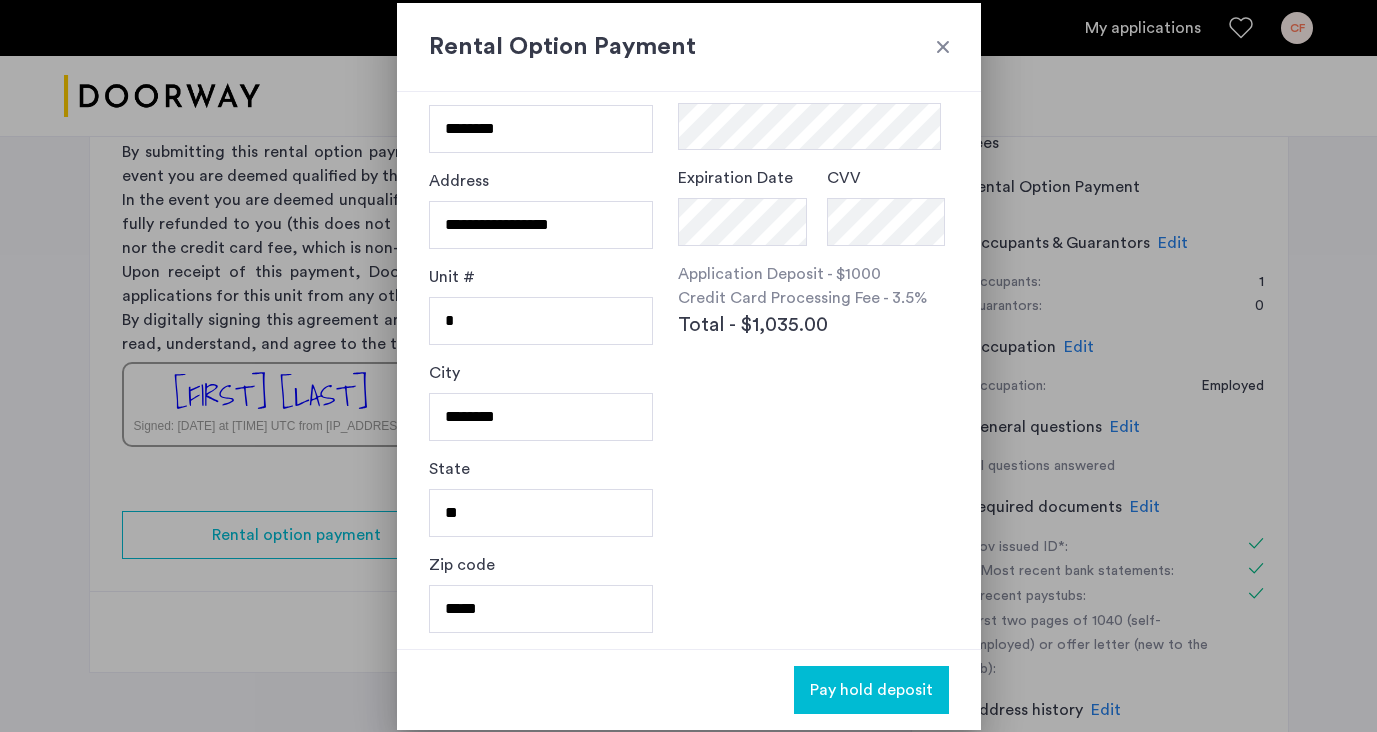click at bounding box center (943, 47) 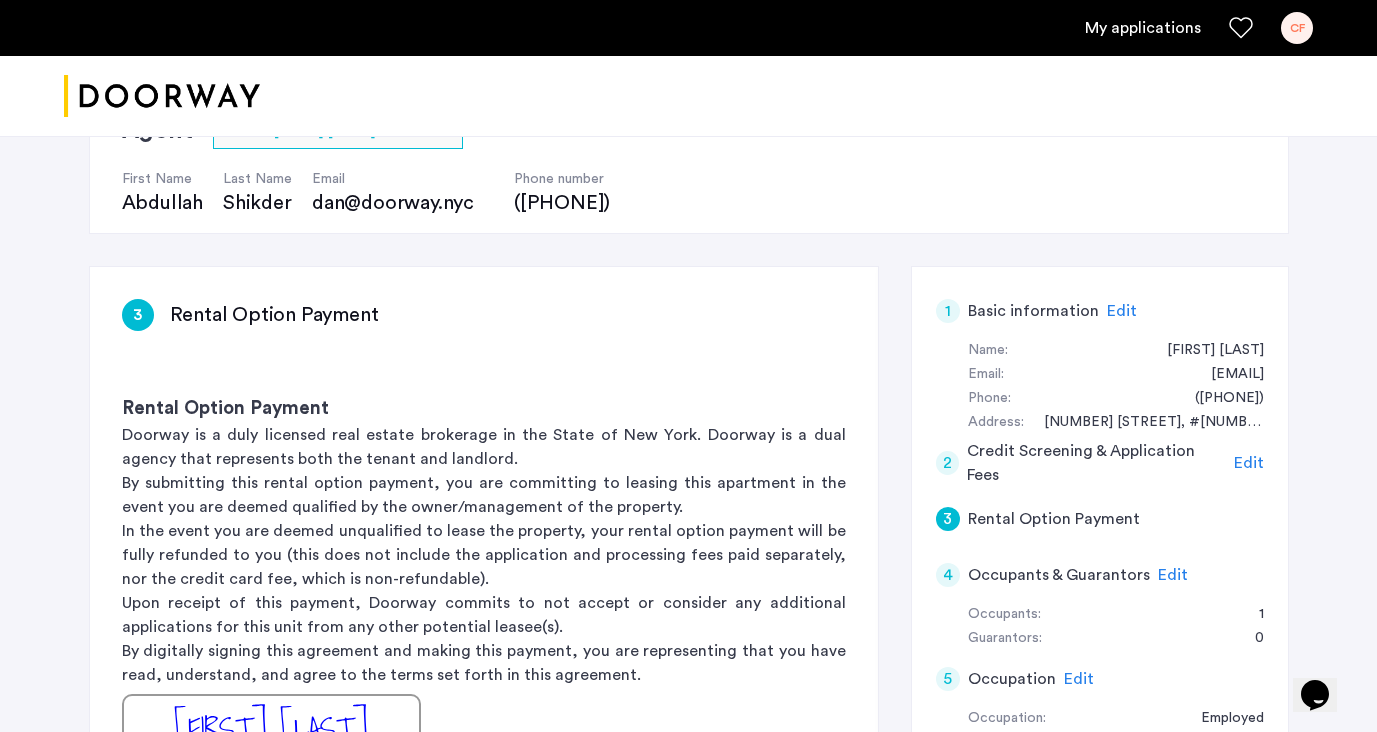 scroll, scrollTop: 0, scrollLeft: 0, axis: both 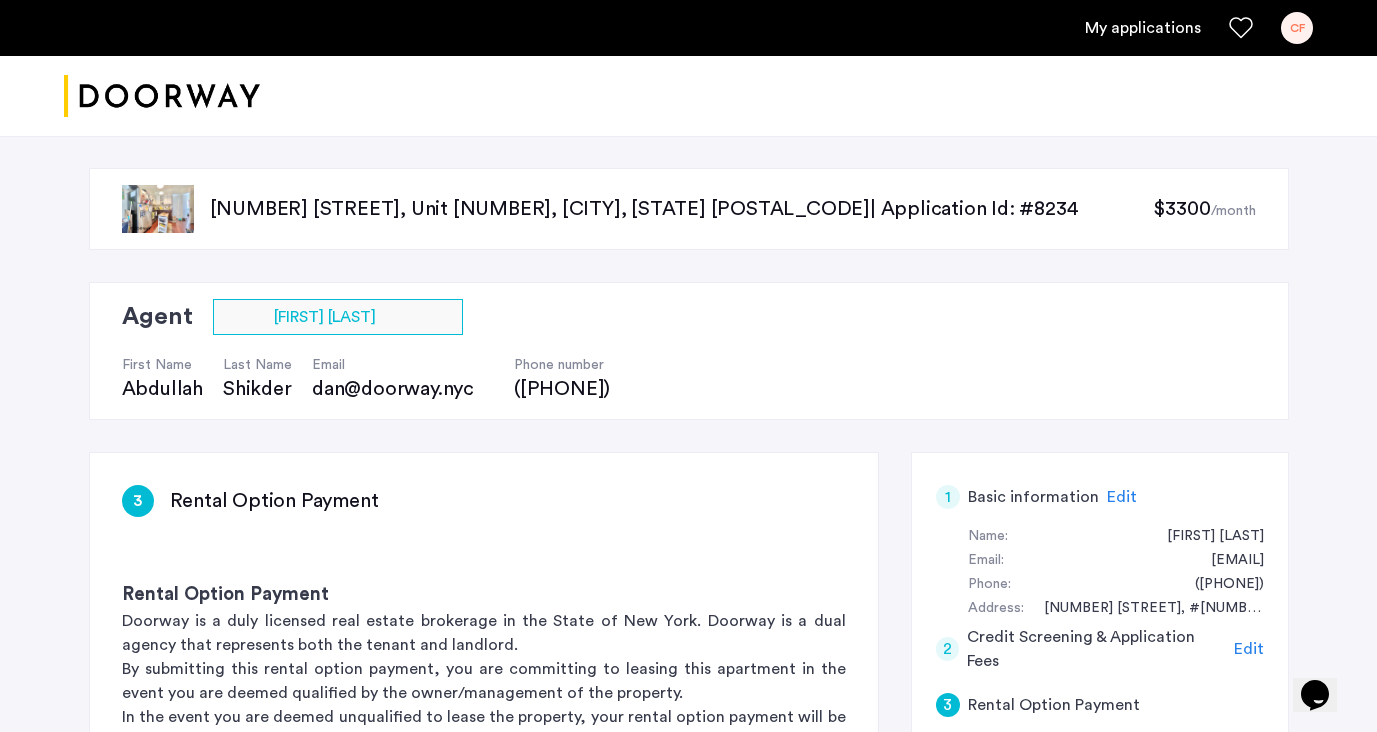 click on "[NUMBER] [STREET], Unit [NUMBER], [CITY], [STATE] [POSTAL_CODE] | Application Id: #8234" 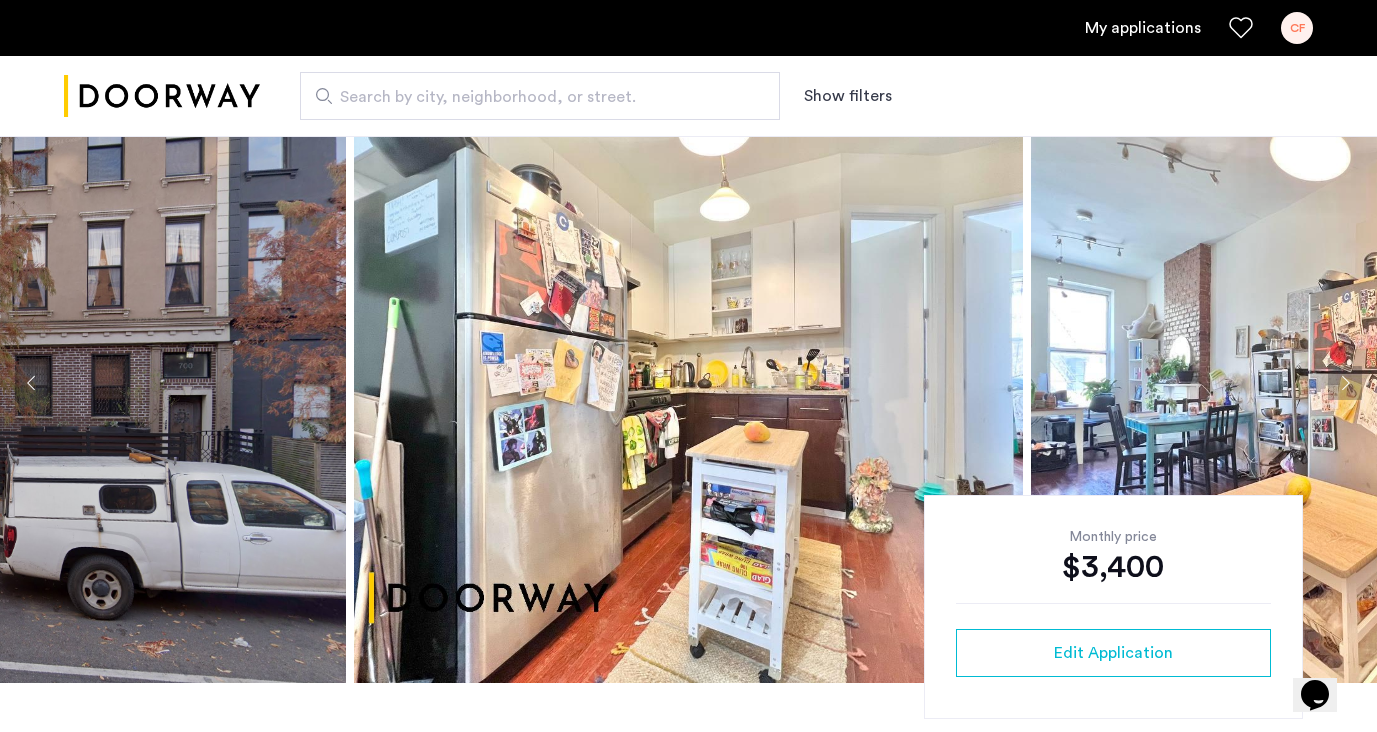 scroll, scrollTop: 56, scrollLeft: 0, axis: vertical 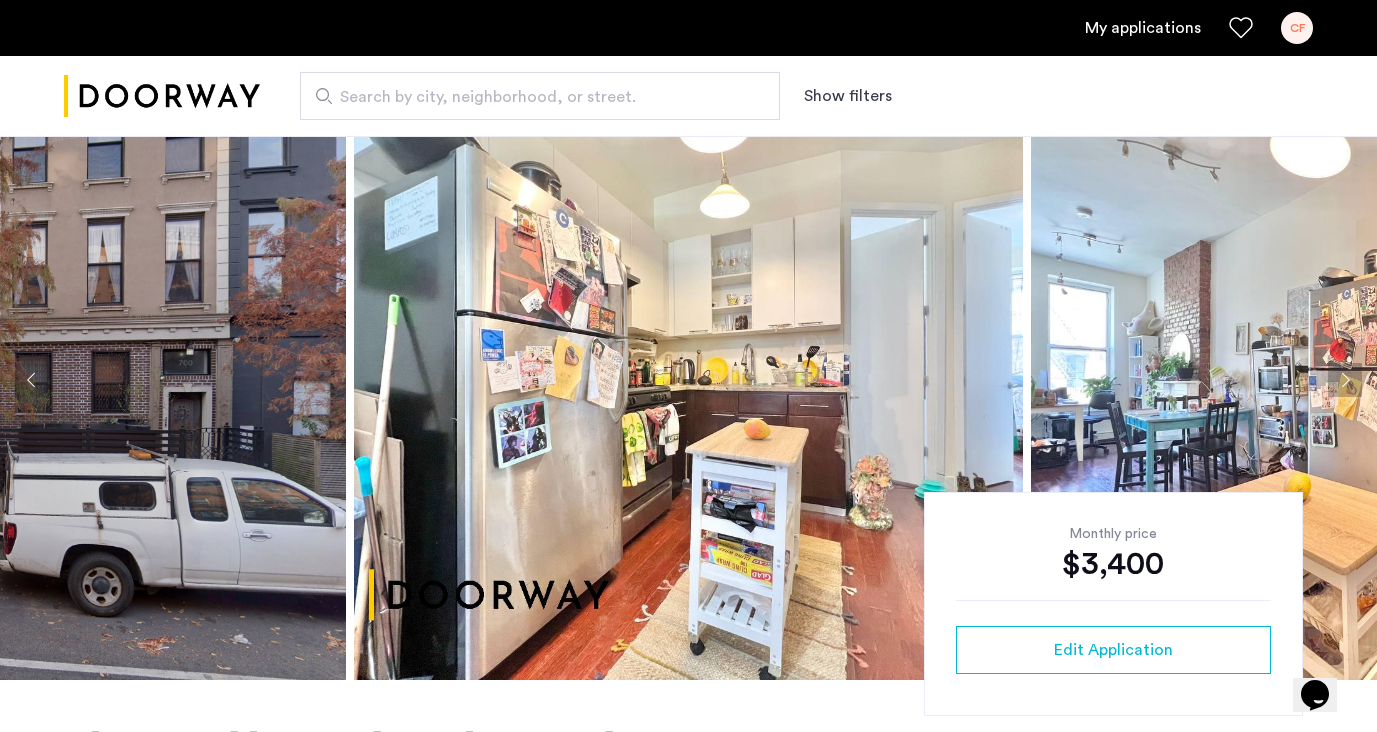 click on "Monthly price $3,400 Edit Application" 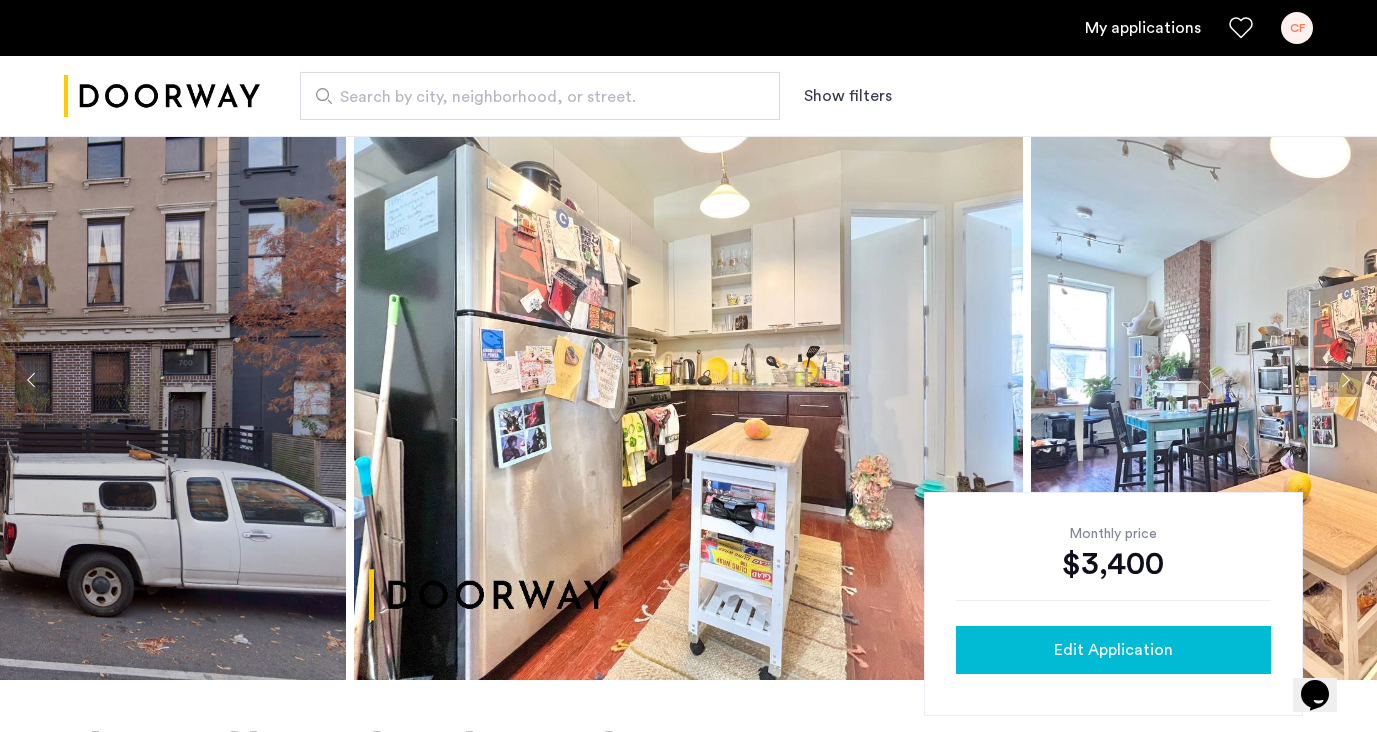 click on "Edit Application" 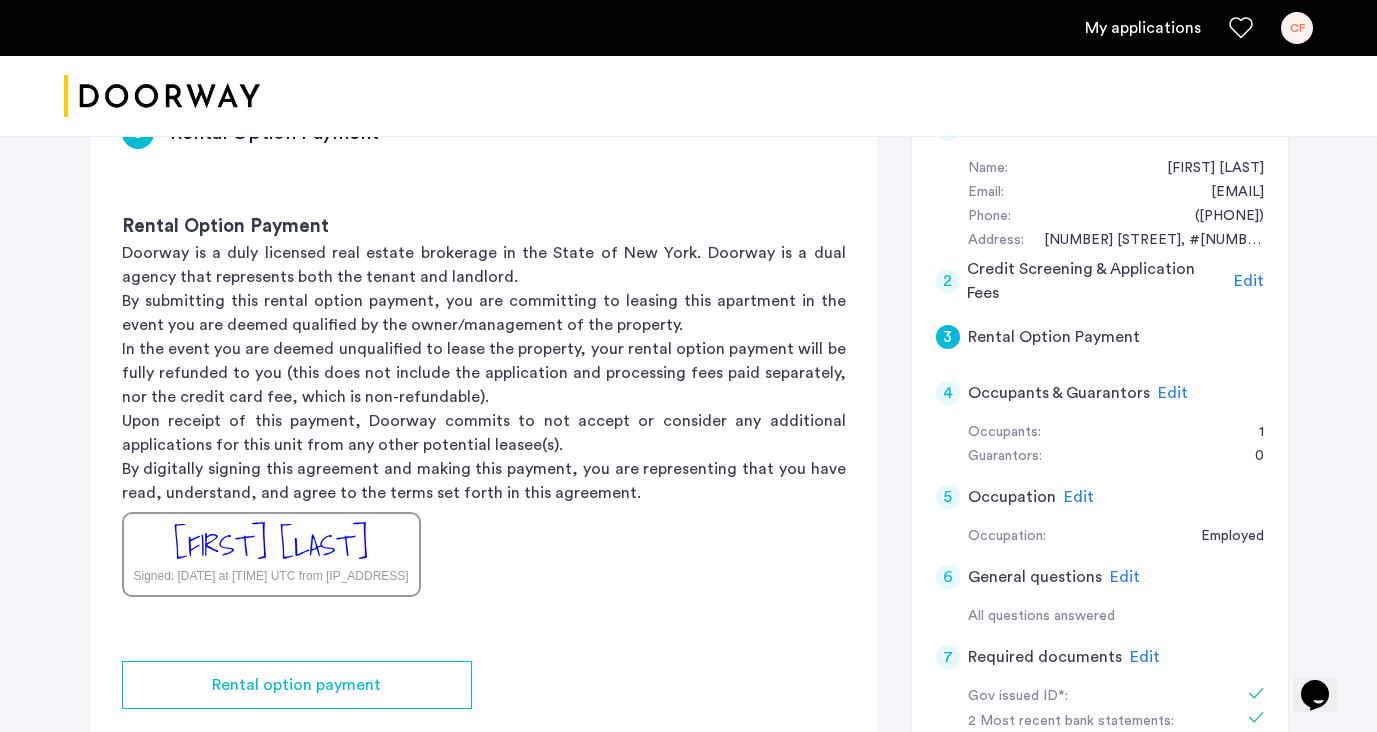 scroll, scrollTop: 371, scrollLeft: 0, axis: vertical 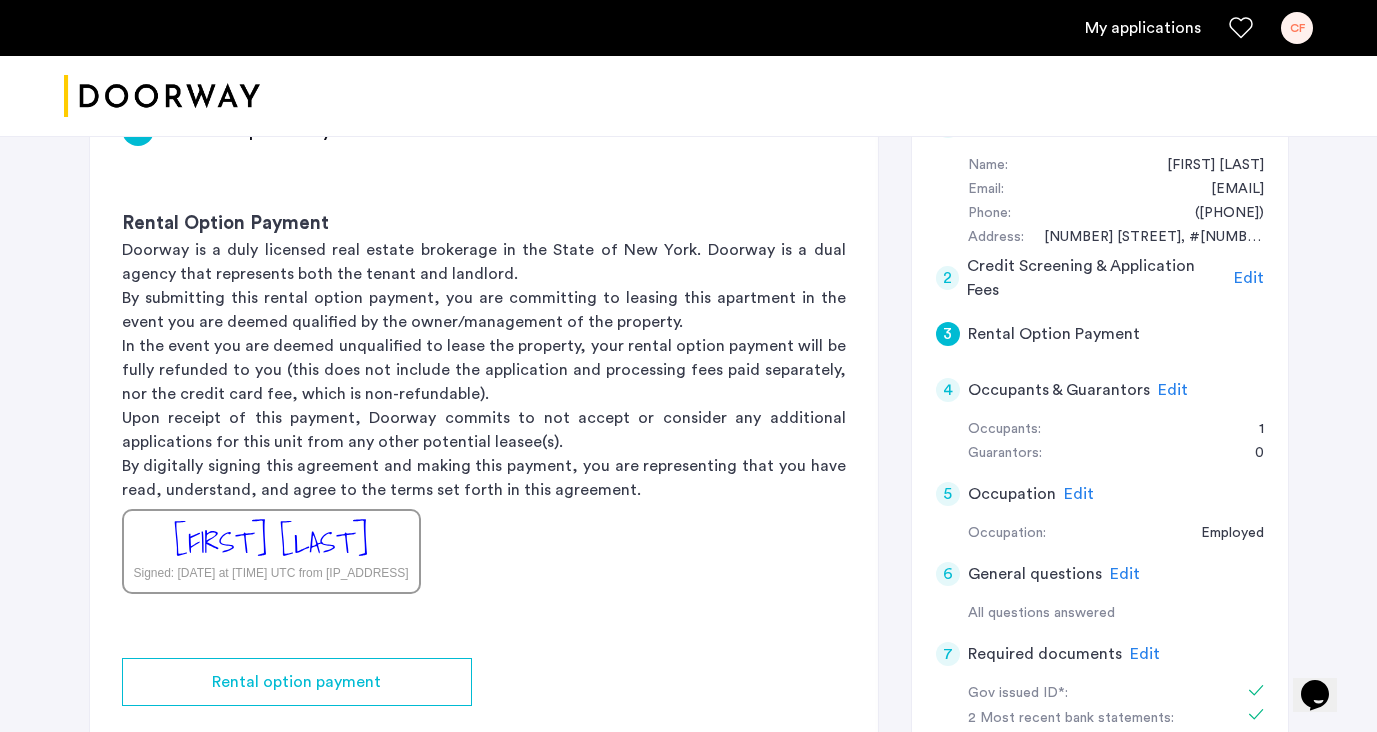 click on "Signed: [DATE] at [TIME] UTC from [IP_ADDRESS]" 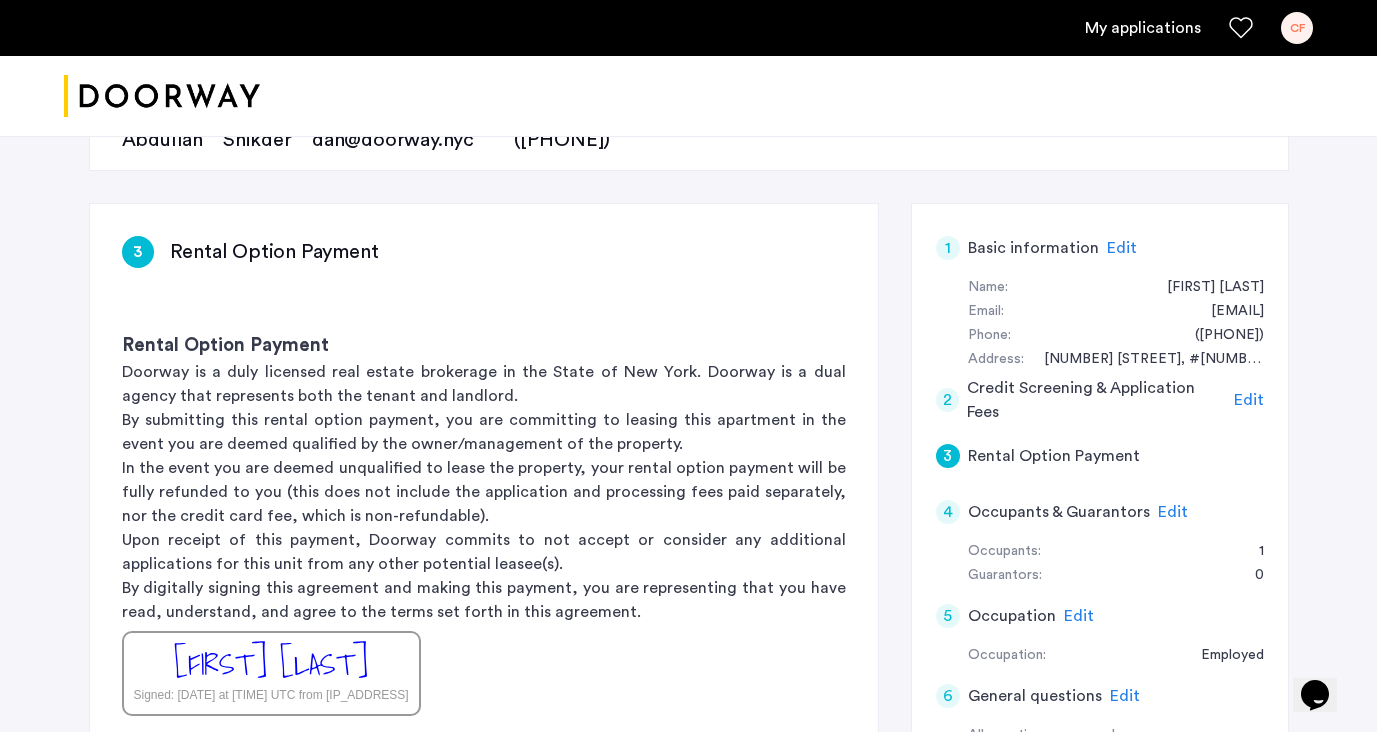 scroll, scrollTop: 0, scrollLeft: 0, axis: both 